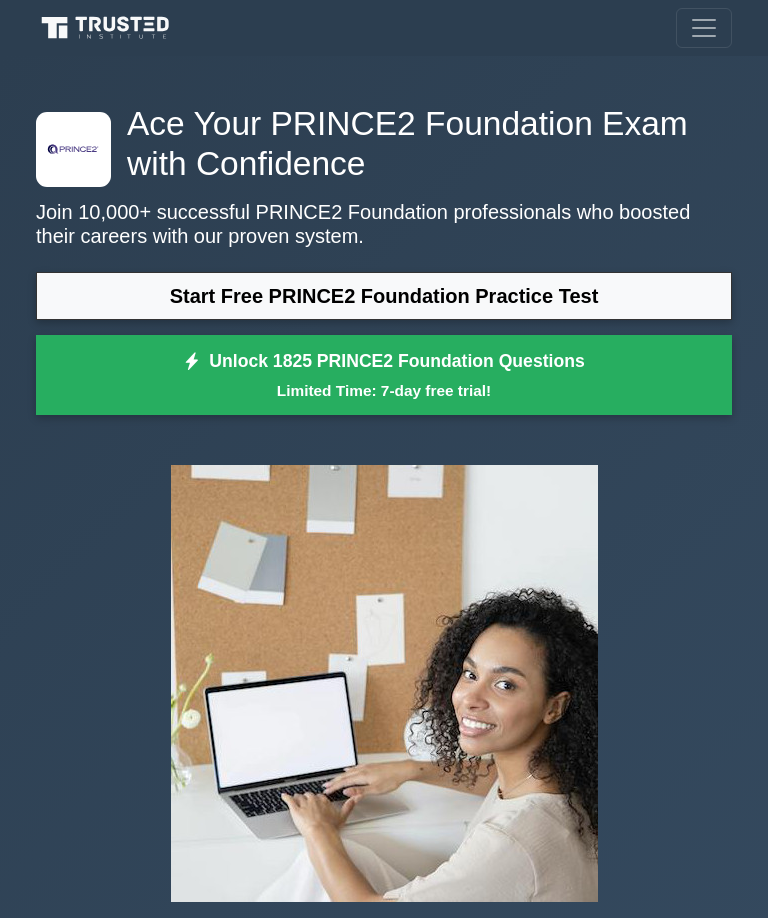 scroll, scrollTop: 0, scrollLeft: 0, axis: both 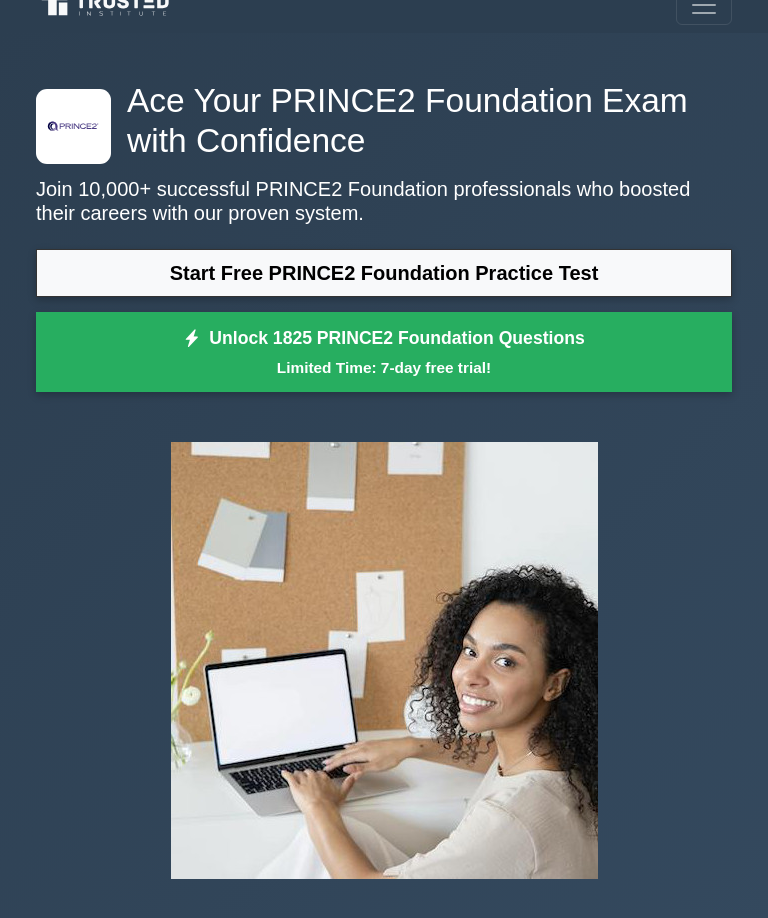 click on "Start Free PRINCE2 Foundation Practice Test" at bounding box center [384, 273] 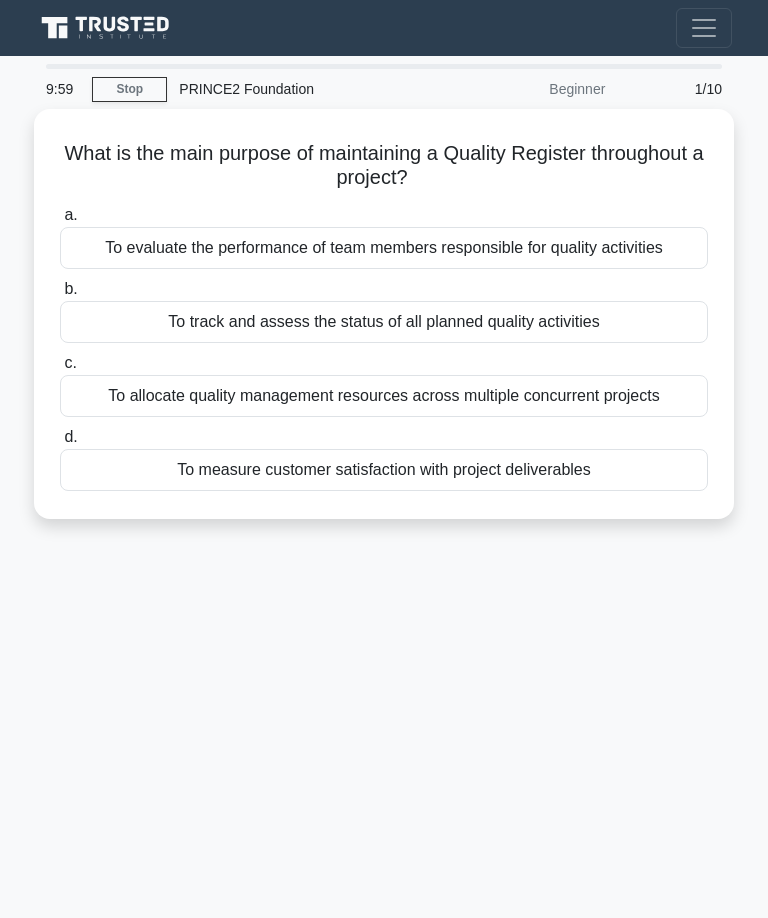 scroll, scrollTop: 0, scrollLeft: 0, axis: both 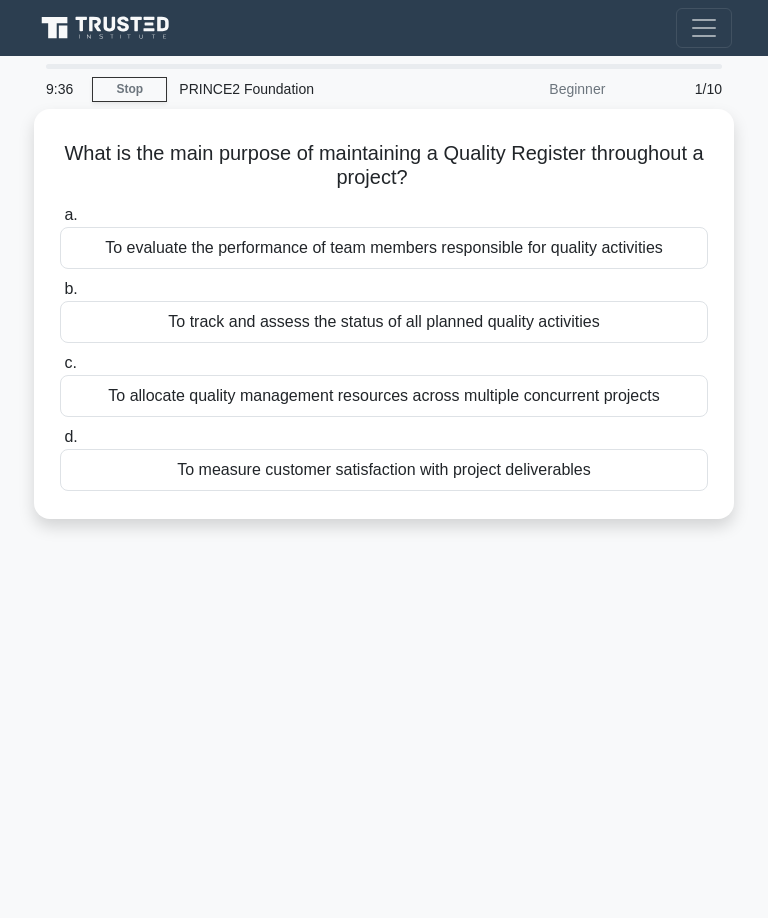 click on "To track and assess the status of all planned quality activities" at bounding box center (384, 322) 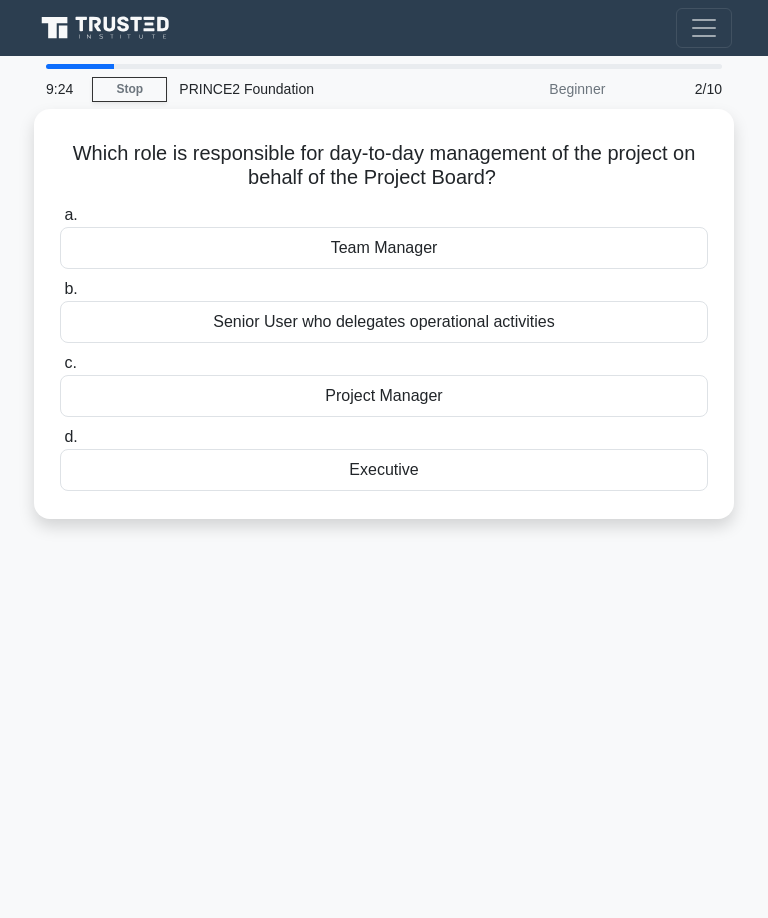 click on "Project Manager" at bounding box center [384, 396] 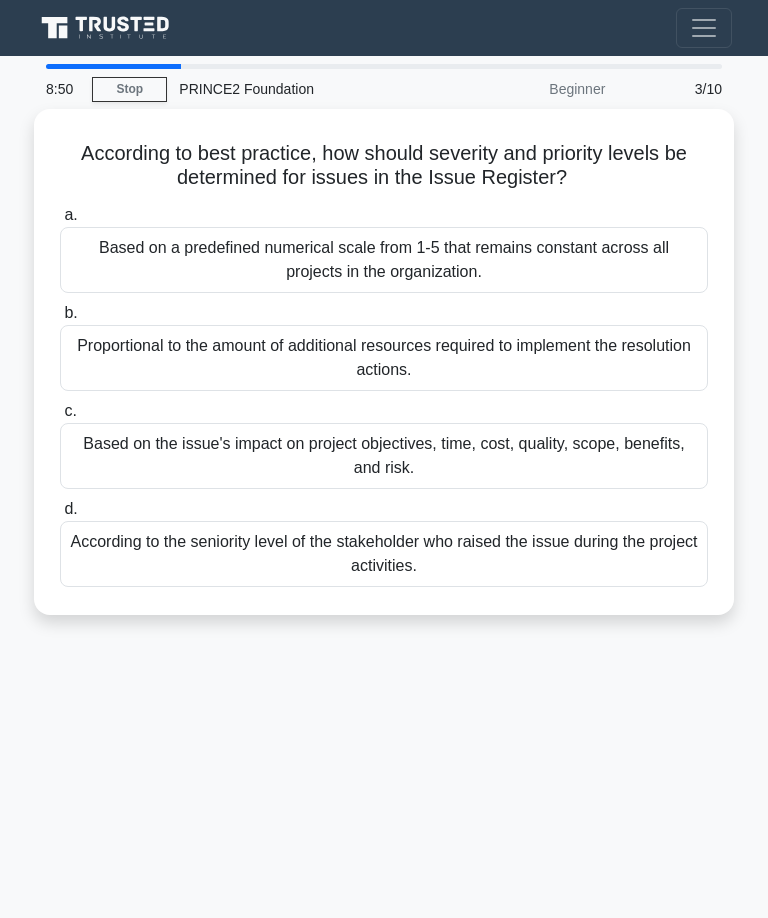 click on "Based on the issue's impact on project objectives, time, cost, quality, scope, benefits, and risk." at bounding box center [384, 456] 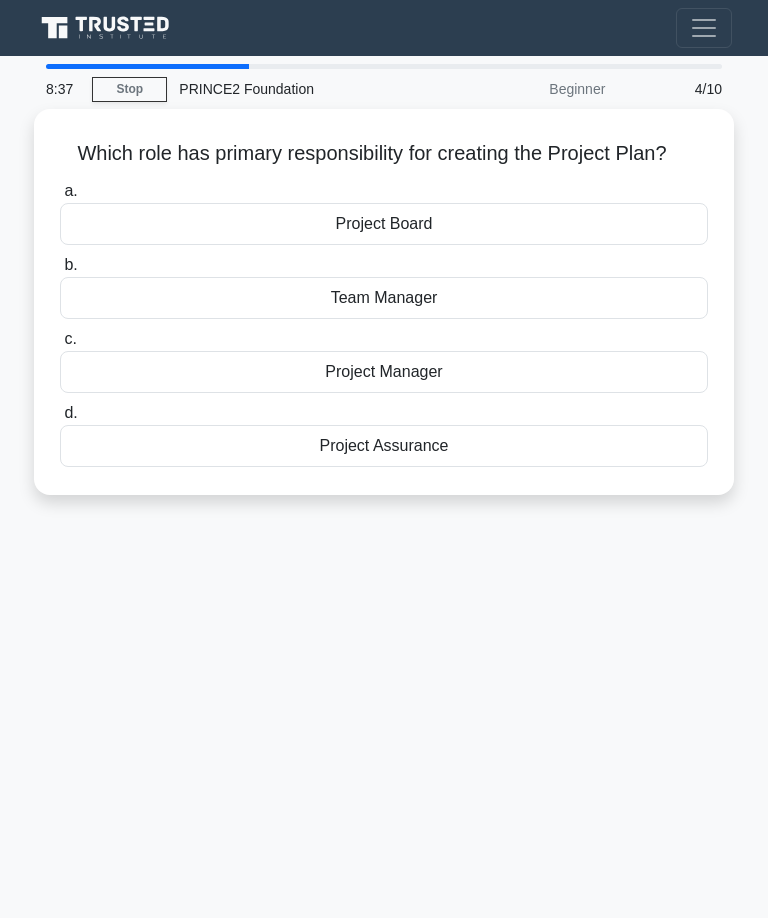 click on "Team Manager" at bounding box center (384, 298) 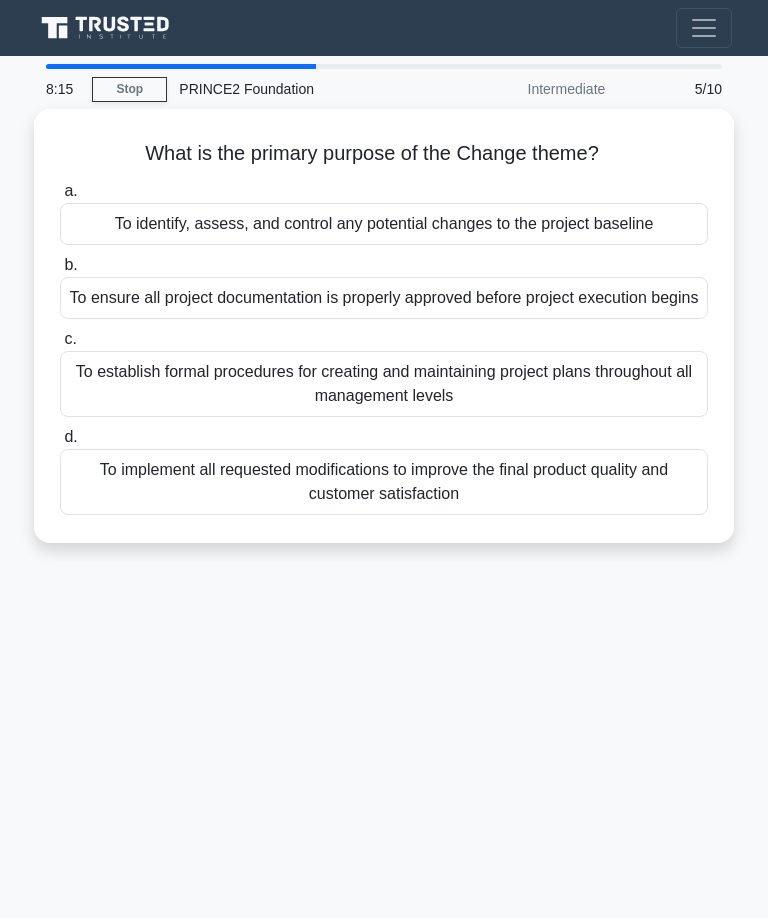 click on "To identify, assess, and control any potential changes to the project baseline" at bounding box center (384, 224) 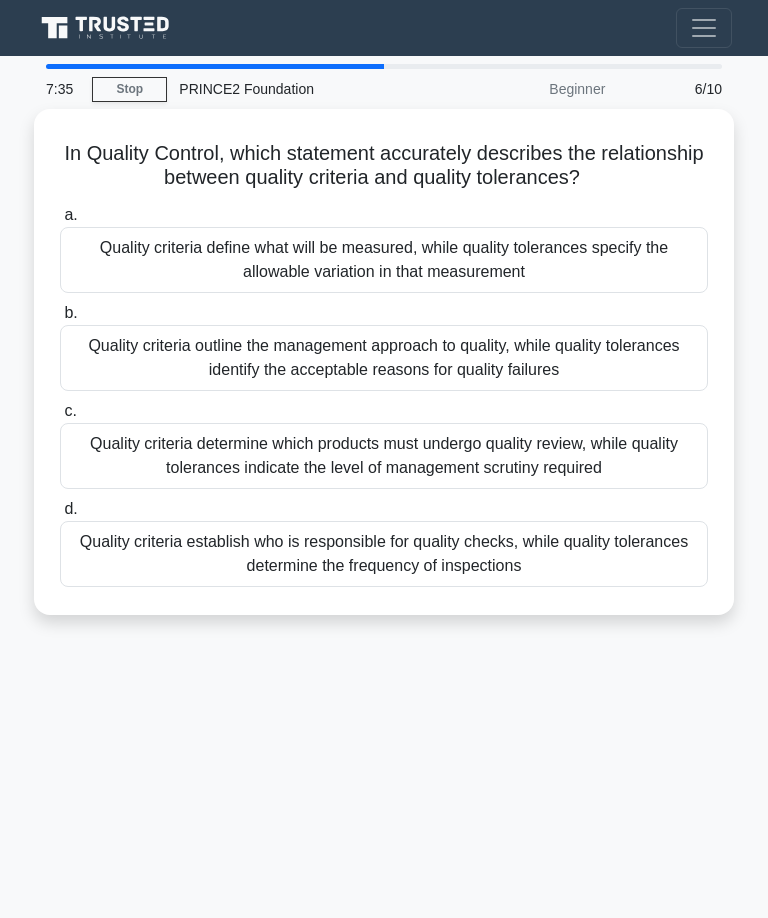 click on "Quality criteria define what will be measured, while quality tolerances specify the allowable variation in that measurement" at bounding box center [384, 260] 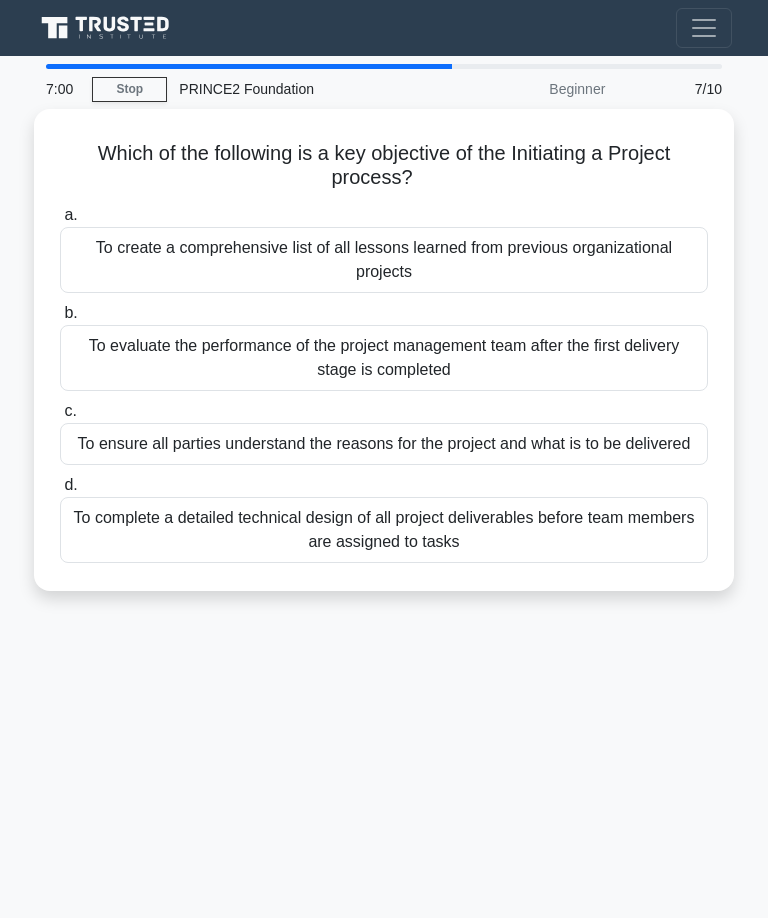 click on "To complete a detailed technical design of all project deliverables before team members are assigned to tasks" at bounding box center (384, 530) 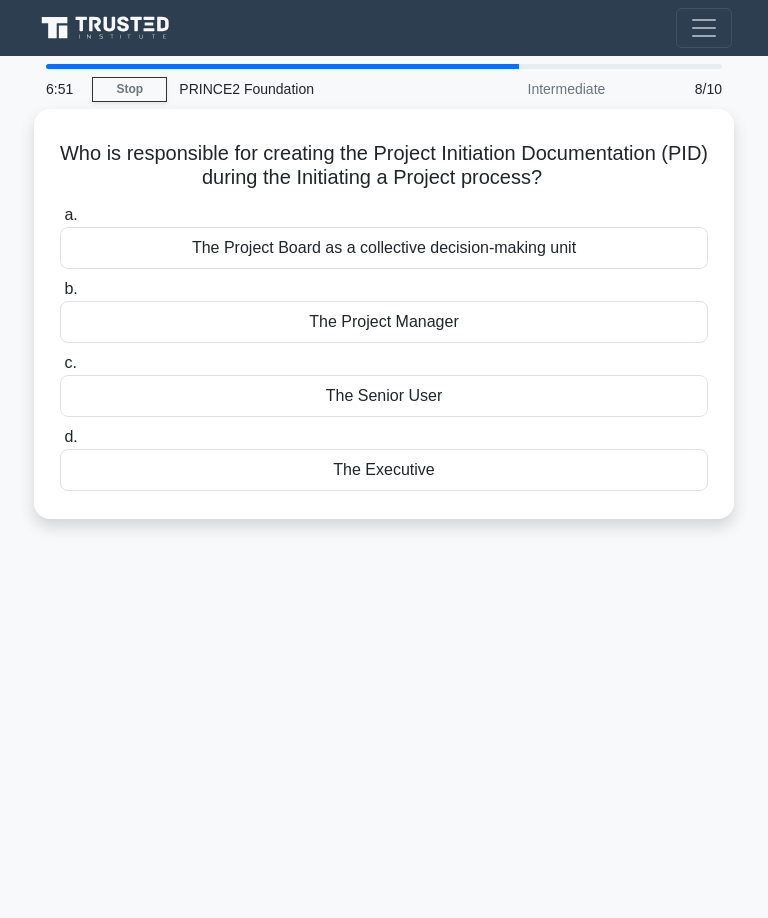 click on "The Project Manager" at bounding box center (384, 322) 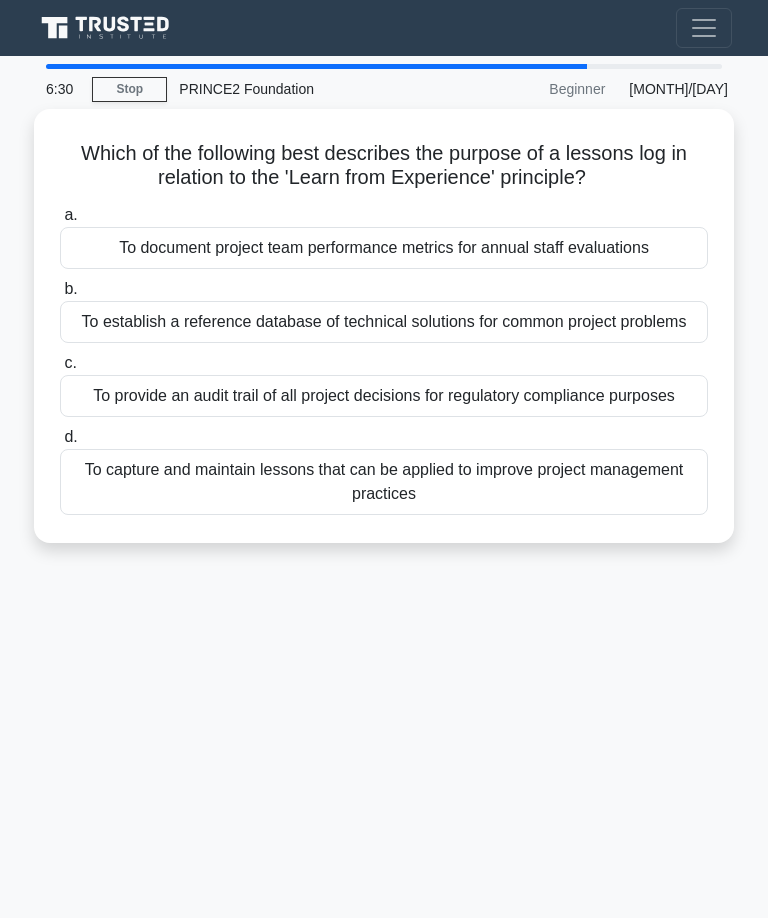click on "To capture and maintain lessons that can be applied to improve project management practices" at bounding box center [384, 482] 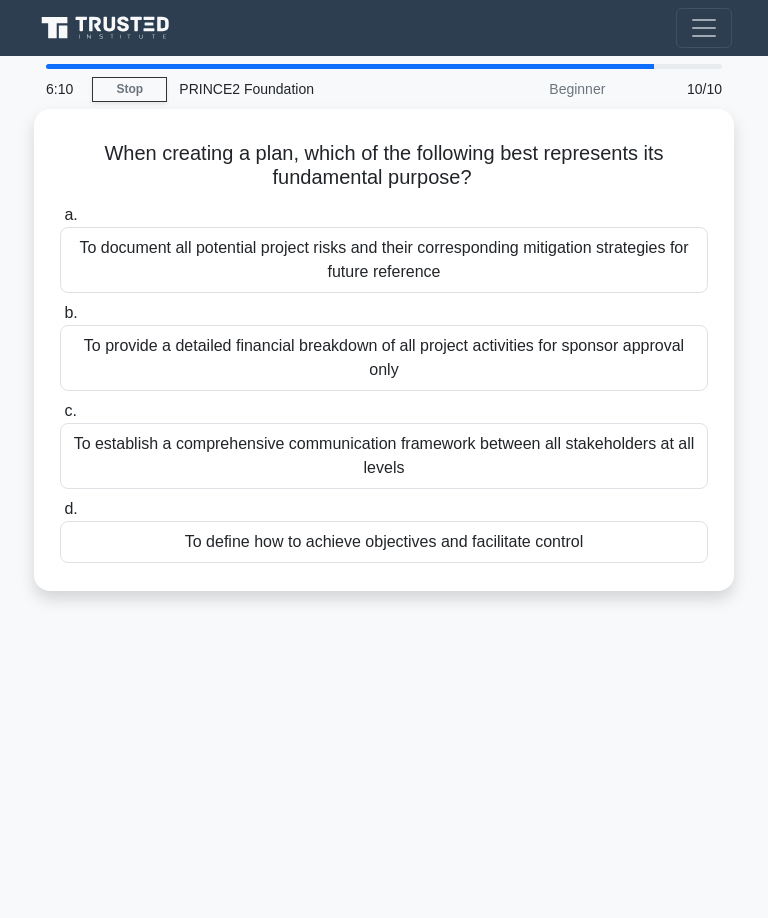 click on "To define how to achieve objectives and facilitate control" at bounding box center (384, 542) 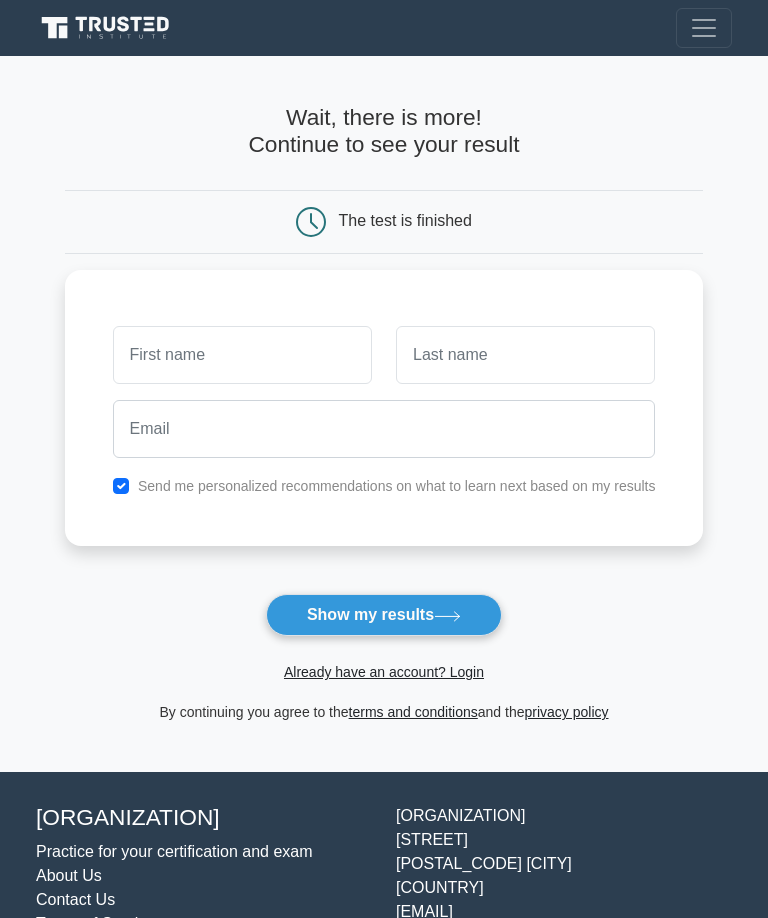 scroll, scrollTop: 0, scrollLeft: 0, axis: both 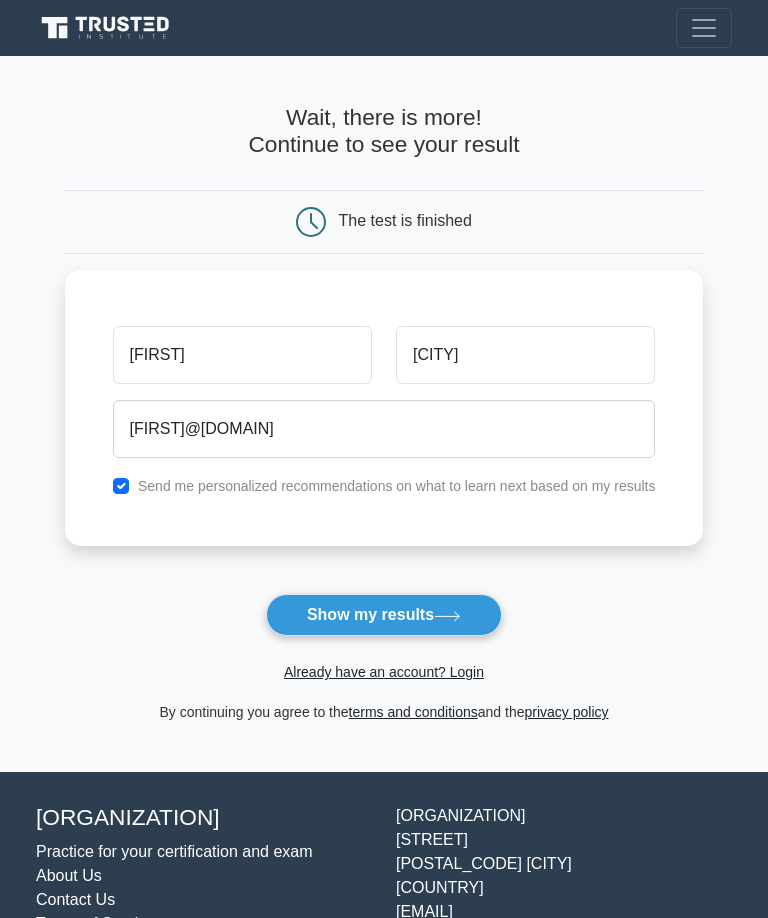 click at bounding box center (121, 486) 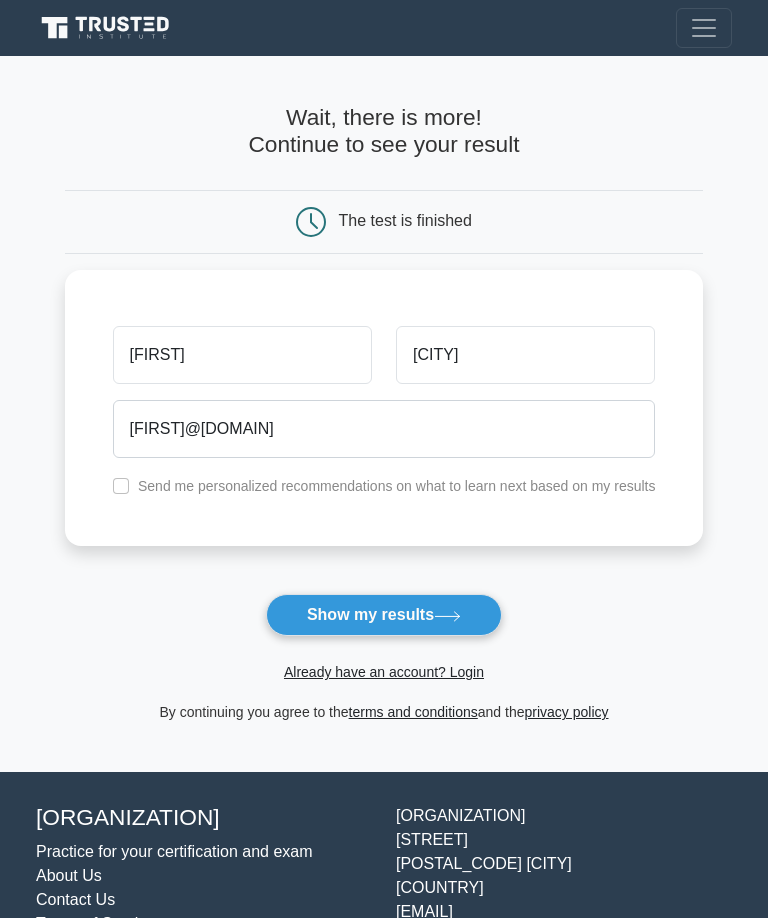 click on "Show my results" at bounding box center [384, 615] 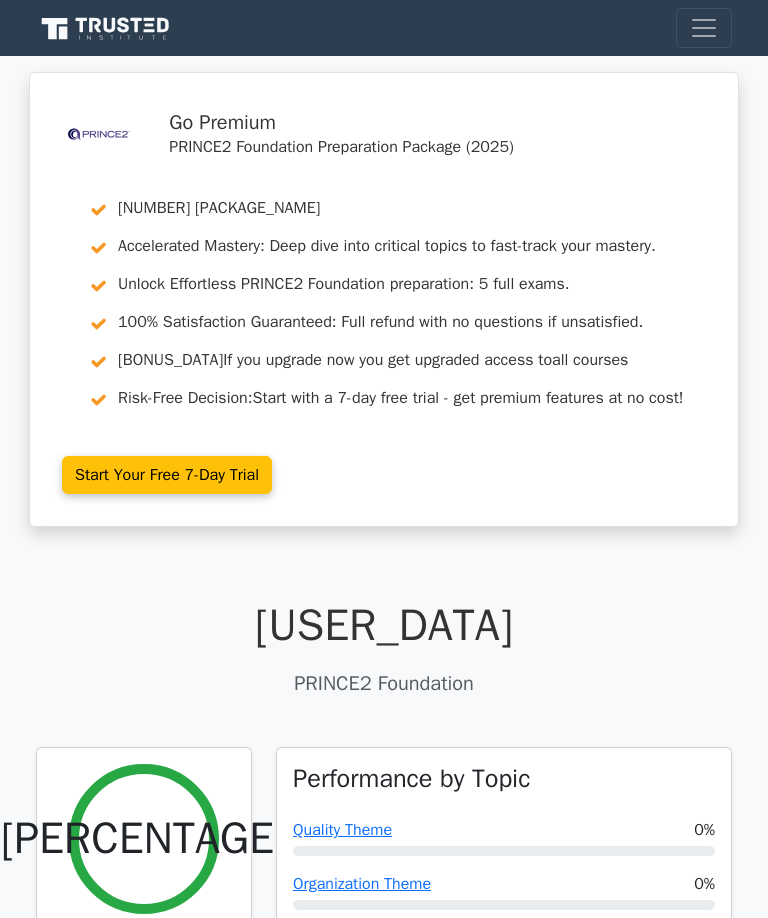 scroll, scrollTop: 0, scrollLeft: 0, axis: both 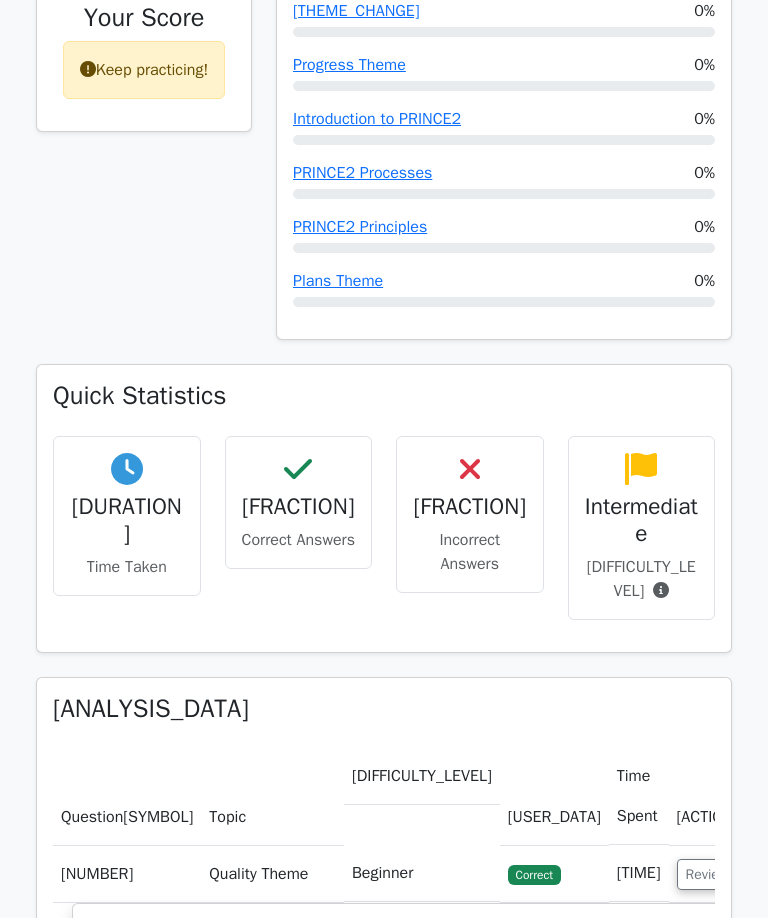 click on "[FRACTION]" at bounding box center (127, 520) 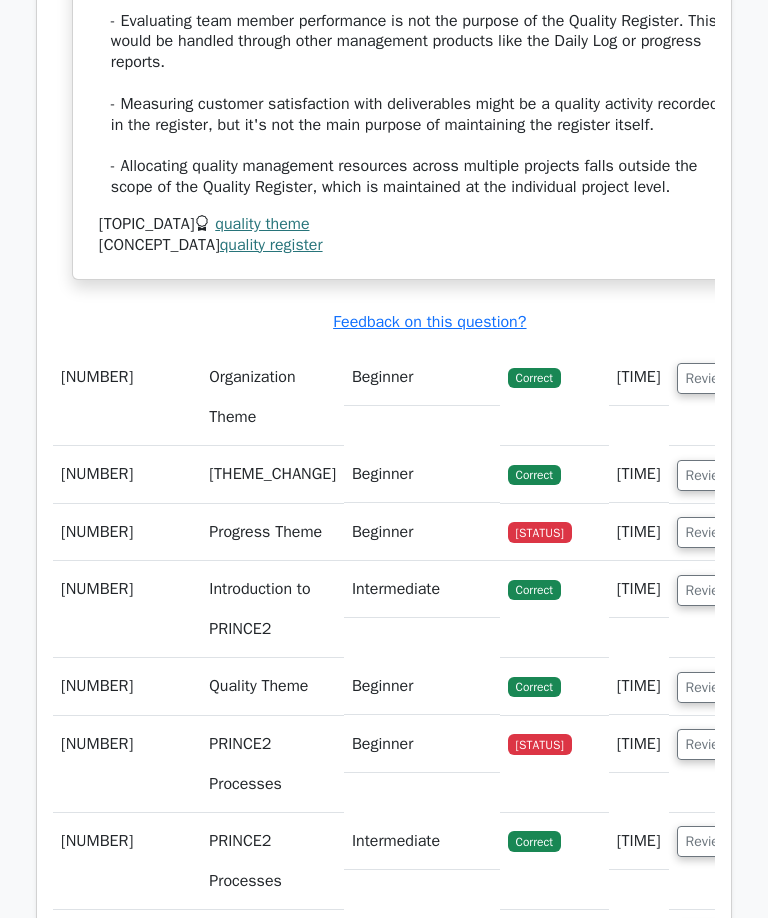 scroll, scrollTop: 2487, scrollLeft: 0, axis: vertical 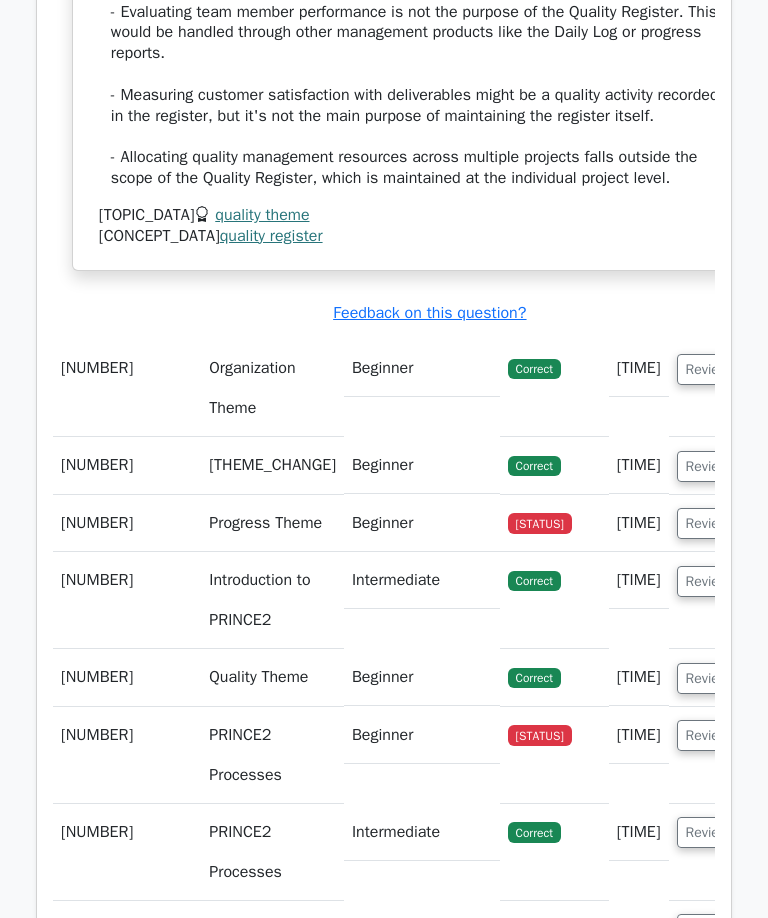 click on "Review" at bounding box center (707, 523) 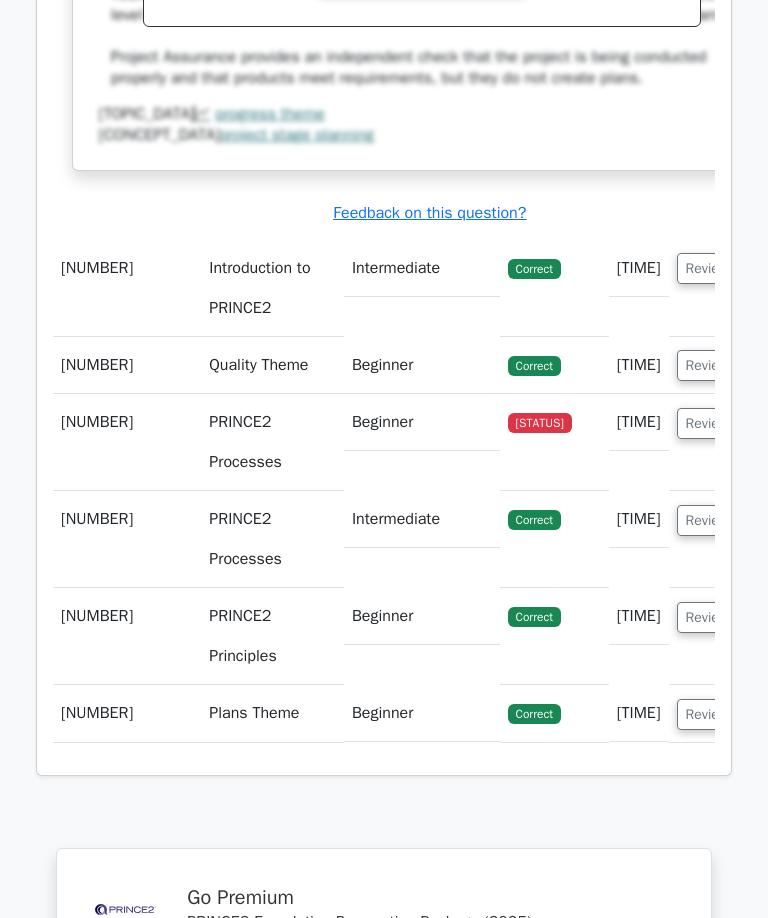 scroll, scrollTop: 3658, scrollLeft: 0, axis: vertical 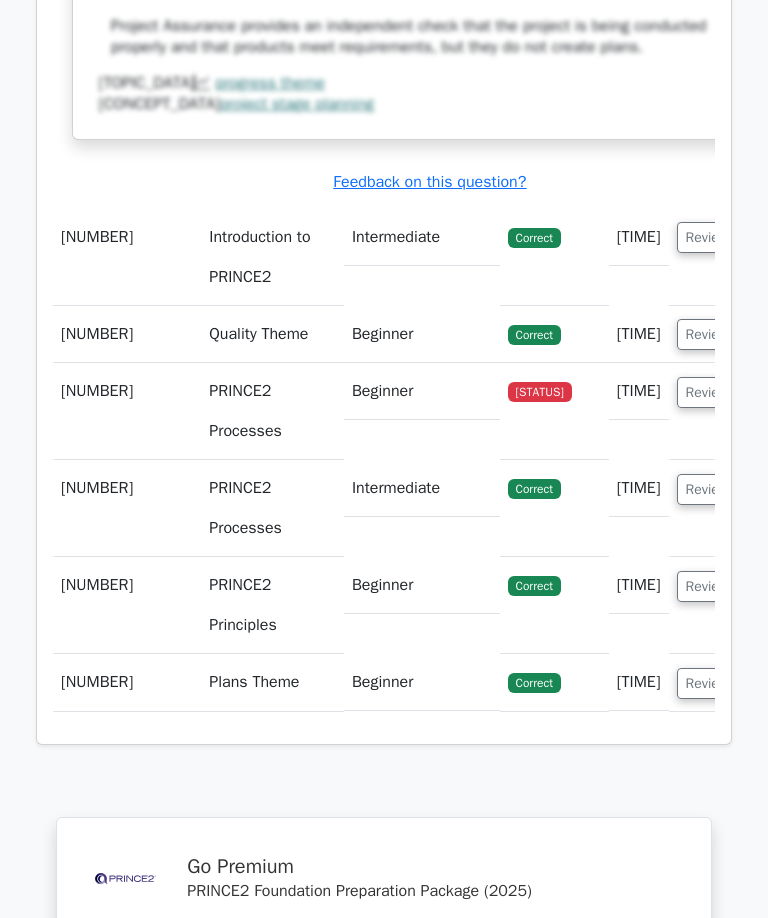 click on "Review" at bounding box center (707, 392) 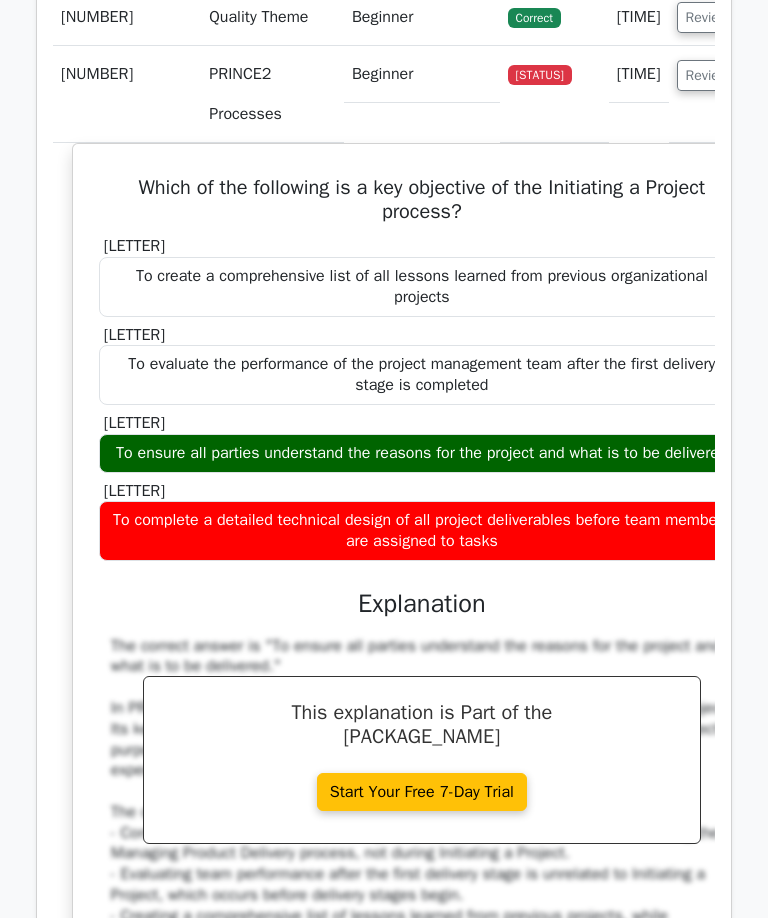 scroll, scrollTop: 4047, scrollLeft: 0, axis: vertical 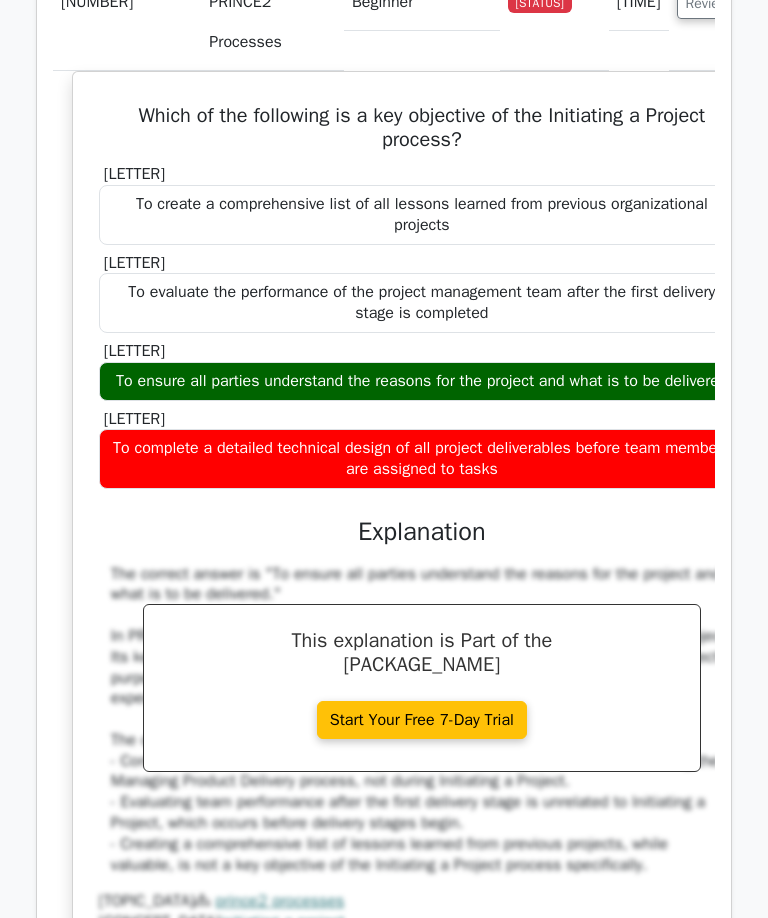 click on "Start Your Free 7-Day Trial" at bounding box center (422, 720) 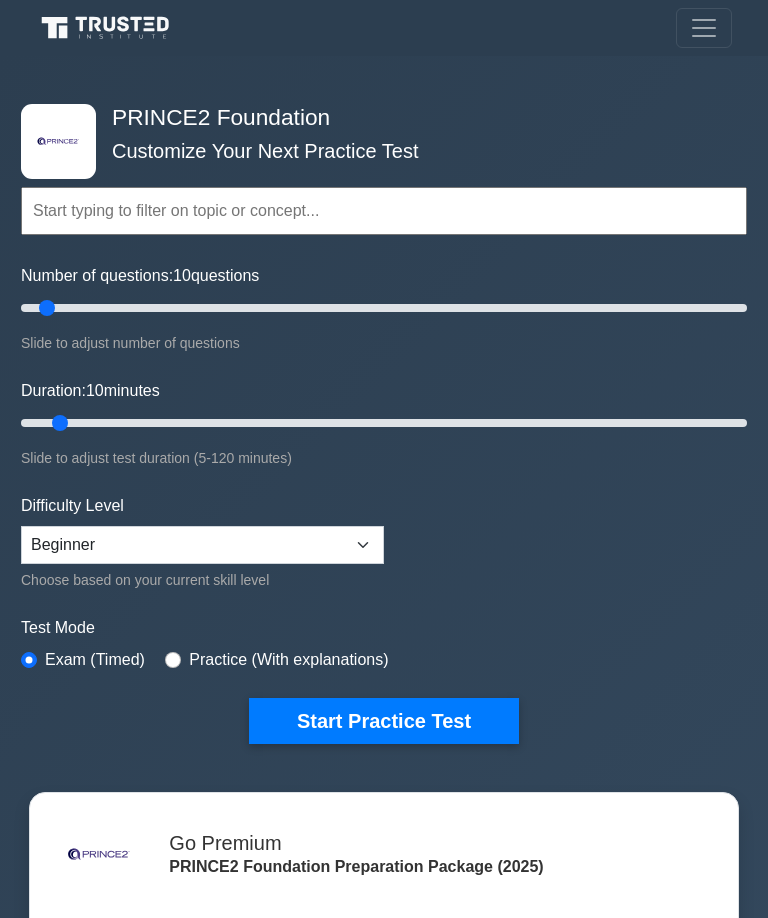 scroll, scrollTop: 0, scrollLeft: 0, axis: both 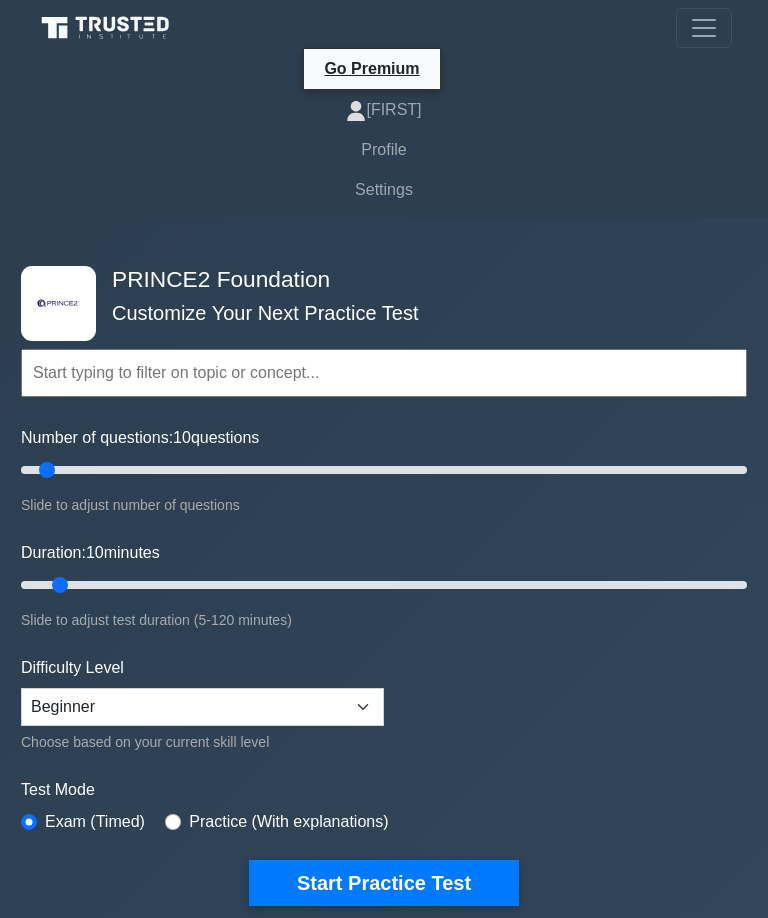 click on "Go Premium" at bounding box center (371, 68) 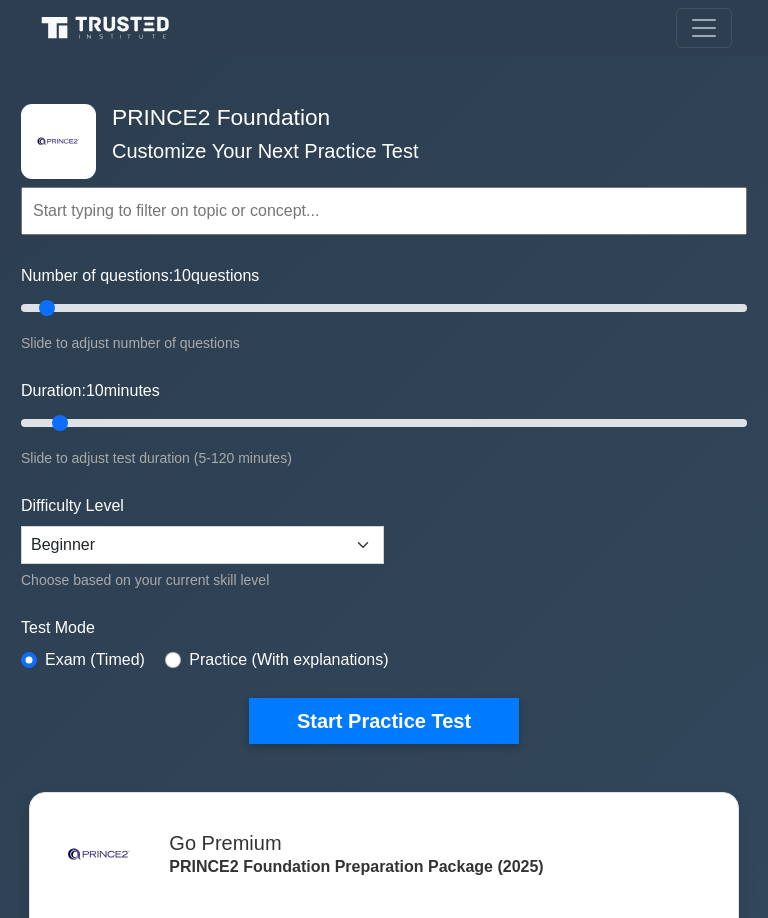 scroll, scrollTop: 0, scrollLeft: 0, axis: both 